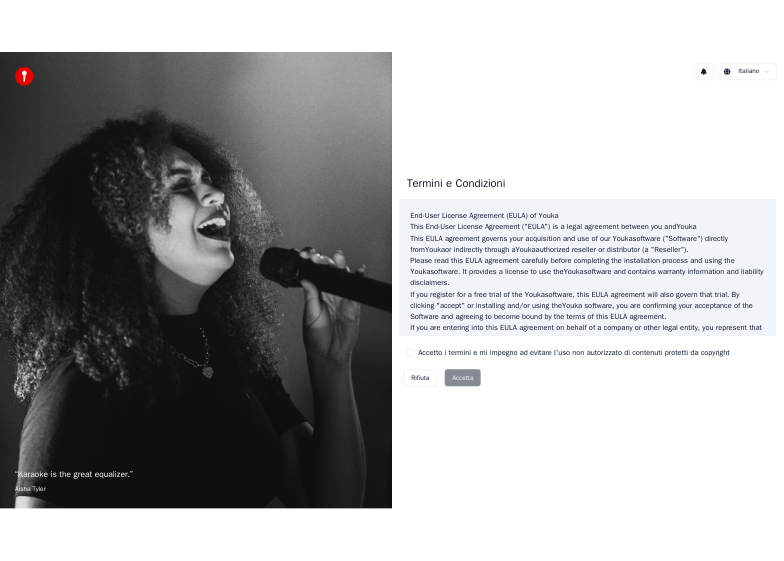 scroll, scrollTop: 0, scrollLeft: 0, axis: both 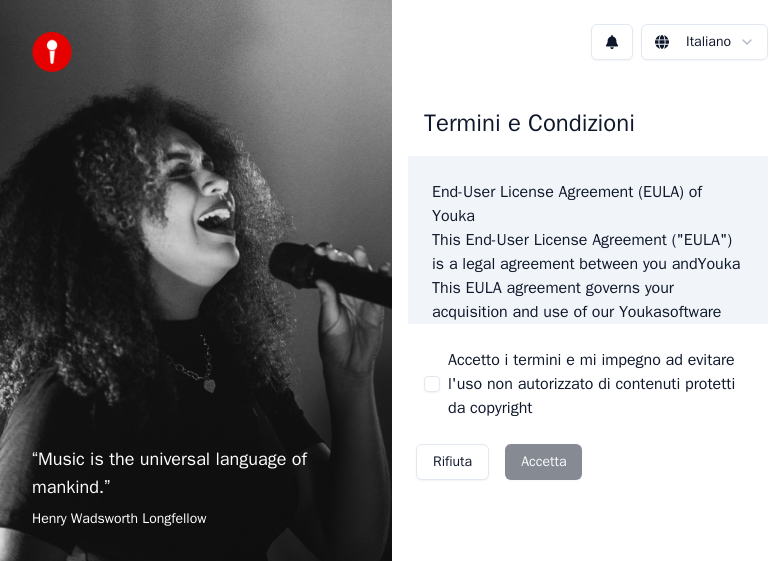 click on "Rifiuta Accetta" at bounding box center [499, 462] 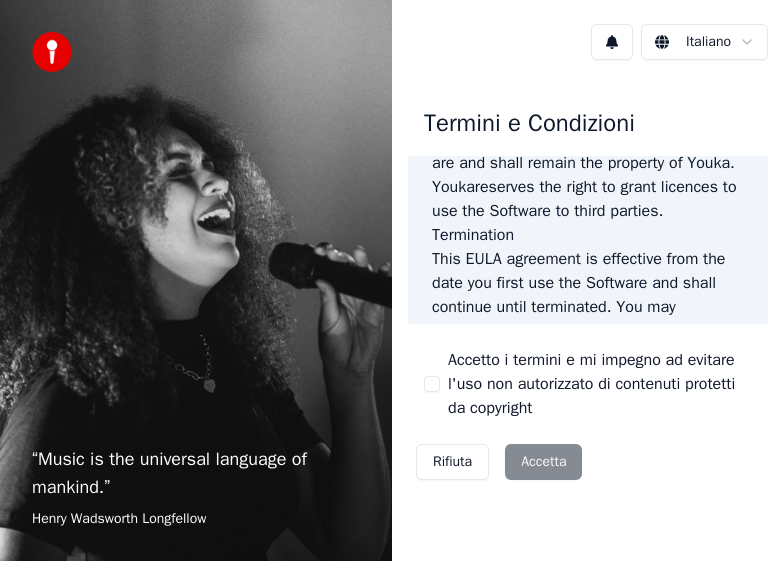 scroll, scrollTop: 2568, scrollLeft: 0, axis: vertical 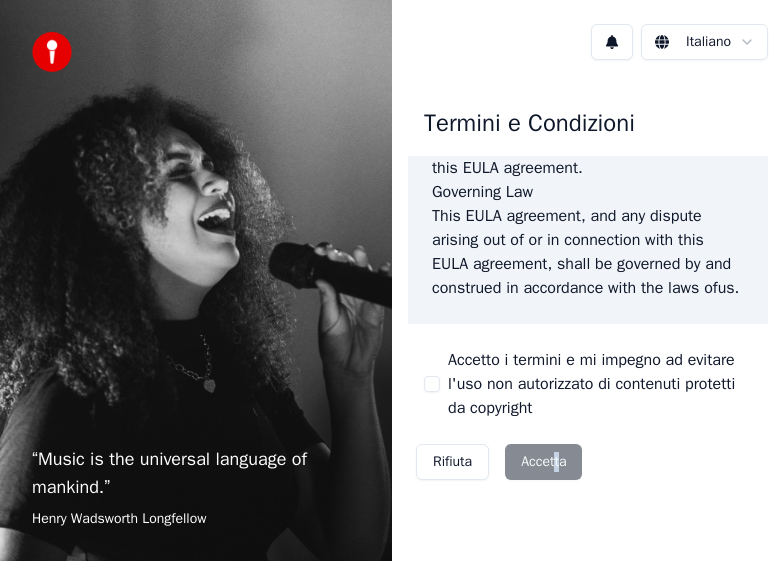 click on "Rifiuta Accetta" at bounding box center [499, 462] 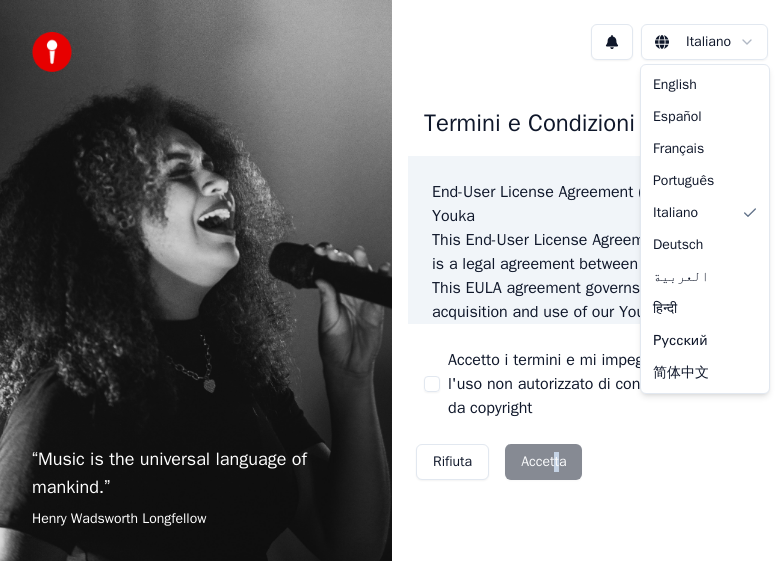 click on "“ Music is the universal language of mankind. ” [PERSON] Italiano Termini e Condizioni End-User License Agreement (EULA) of   Youka This End-User License Agreement ("EULA") is a legal agreement between you and  Youka This EULA agreement governs your acquisition and use of our   Youka  software ("Software") directly from  Youka  or indirectly through a  Youka  authorized reseller or distributor (a "Reseller"). Please read this EULA agreement carefully before completing the installation process and using the   Youka  software. It provides a license to use the  Youka  software and contains warranty information and liability disclaimers. If you register for a free trial of the   Youka  software, this EULA agreement will also govern that trial. By clicking "accept" or installing and/or using the  Youka   software, you are confirming your acceptance of the Software and agreeing to become bound by the terms of this EULA agreement. This EULA agreement shall apply only to the Software supplied by" at bounding box center (392, 280) 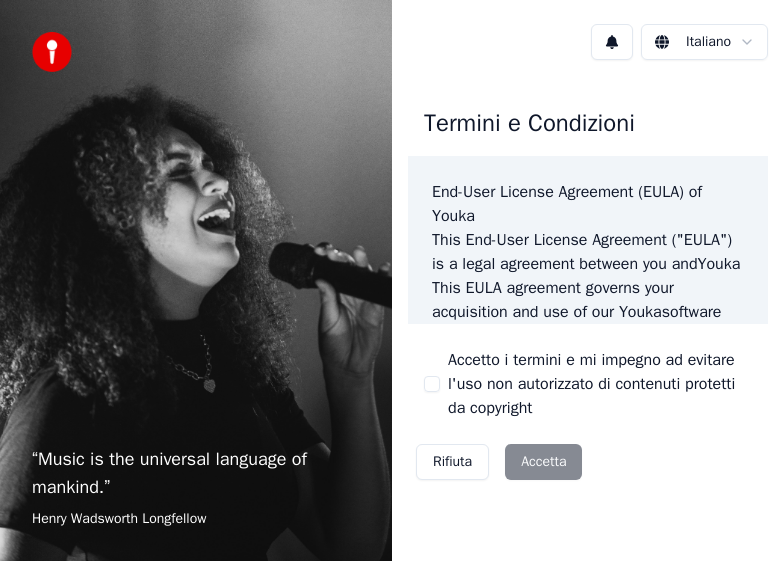 click on "“ Music is the universal language of mankind. ” [PERSON] Italiano Termini e Condizioni End-User License Agreement (EULA) of   Youka This End-User License Agreement ("EULA") is a legal agreement between you and  Youka This EULA agreement governs your acquisition and use of our   Youka  software ("Software") directly from  Youka  or indirectly through a  Youka  authorized reseller or distributor (a "Reseller"). Please read this EULA agreement carefully before completing the installation process and using the   Youka  software. It provides a license to use the  Youka  software and contains warranty information and liability disclaimers. If you register for a free trial of the   Youka  software, this EULA agreement will also govern that trial. By clicking "accept" or installing and/or using the  Youka   software, you are confirming your acceptance of the Software and agreeing to become bound by the terms of this EULA agreement. This EULA agreement shall apply only to the Software supplied by" at bounding box center (392, 280) 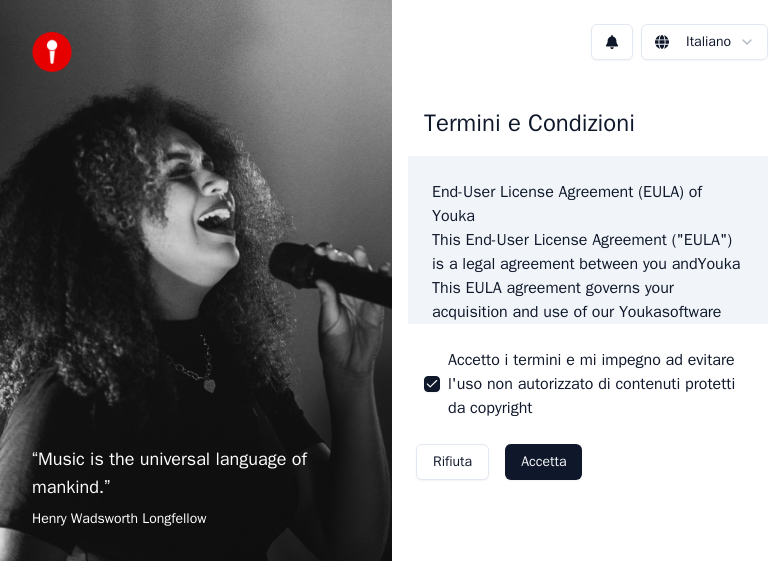 click on "Accetta" at bounding box center (543, 462) 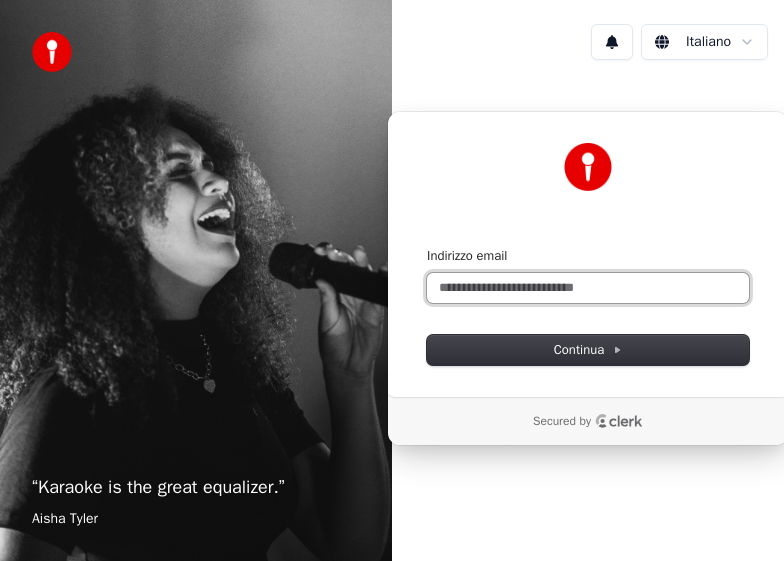 click on "Indirizzo email" at bounding box center (588, 288) 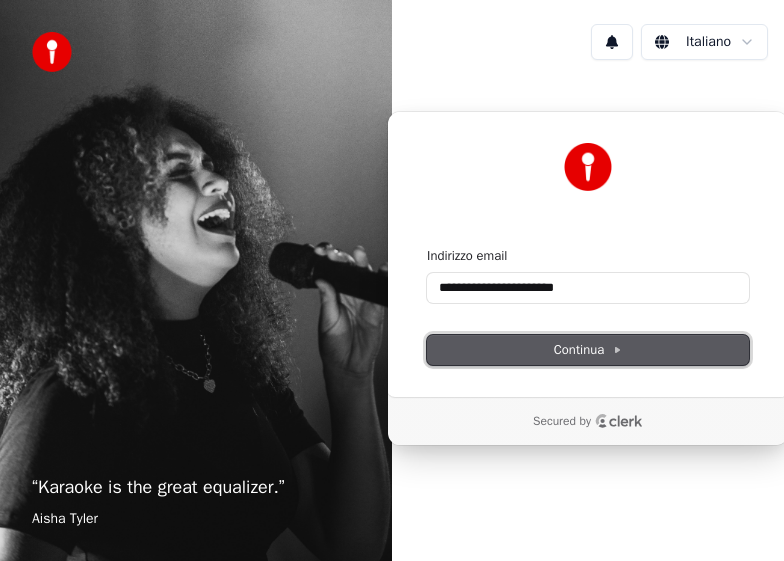 click on "Continua" at bounding box center (588, 350) 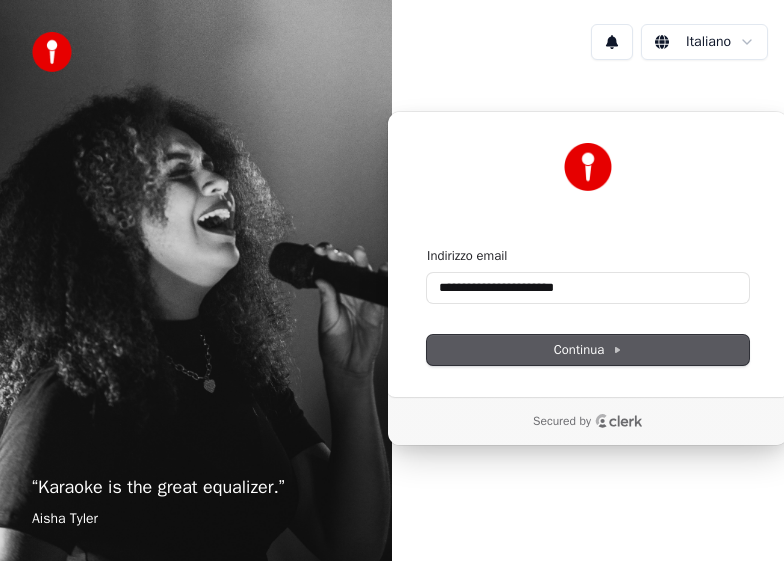 type on "**********" 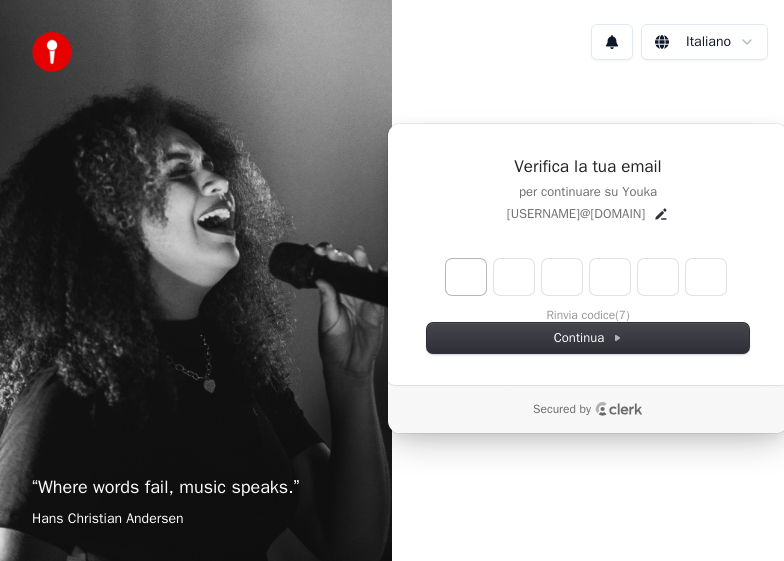 click at bounding box center (466, 277) 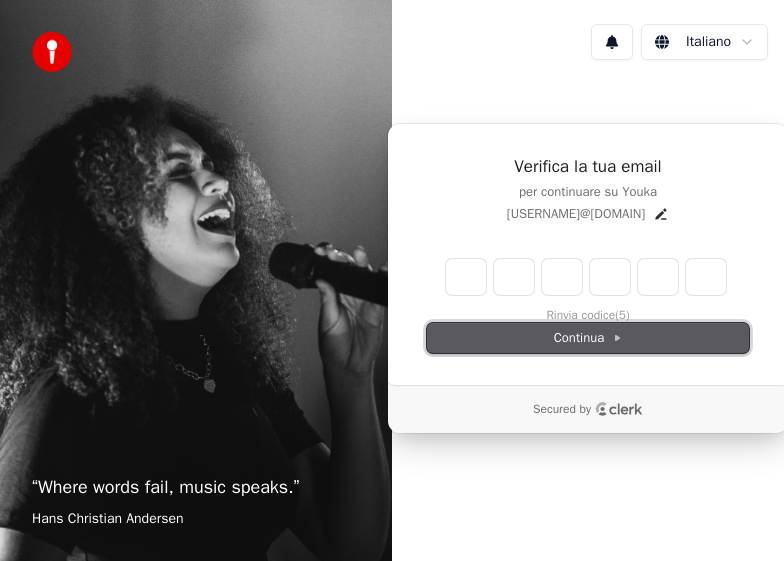 click on "Continua" at bounding box center [588, 338] 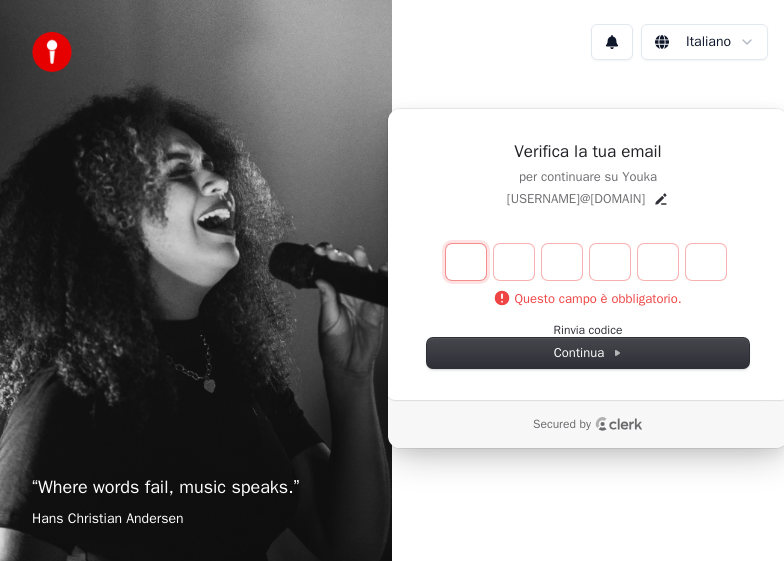type on "*" 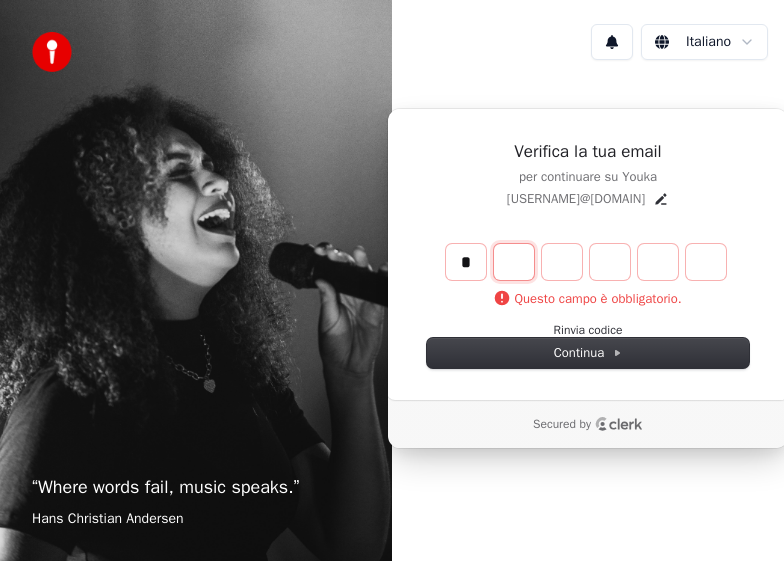 type on "*" 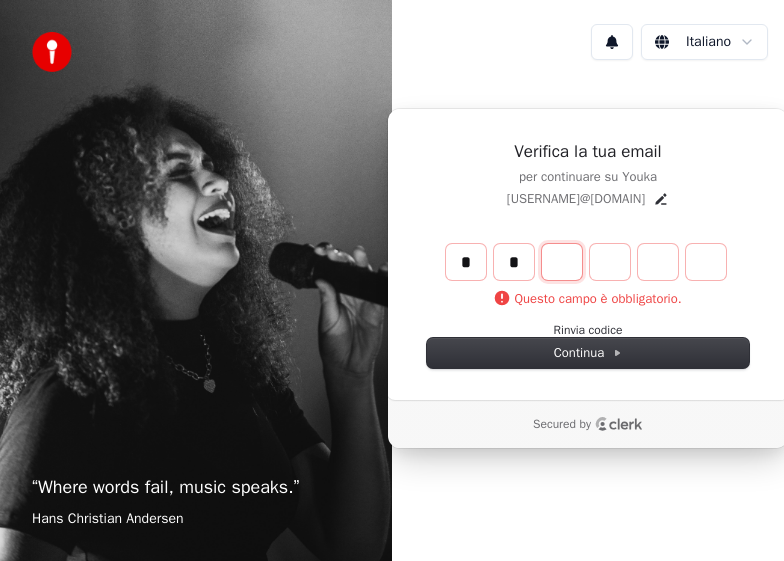 type on "**" 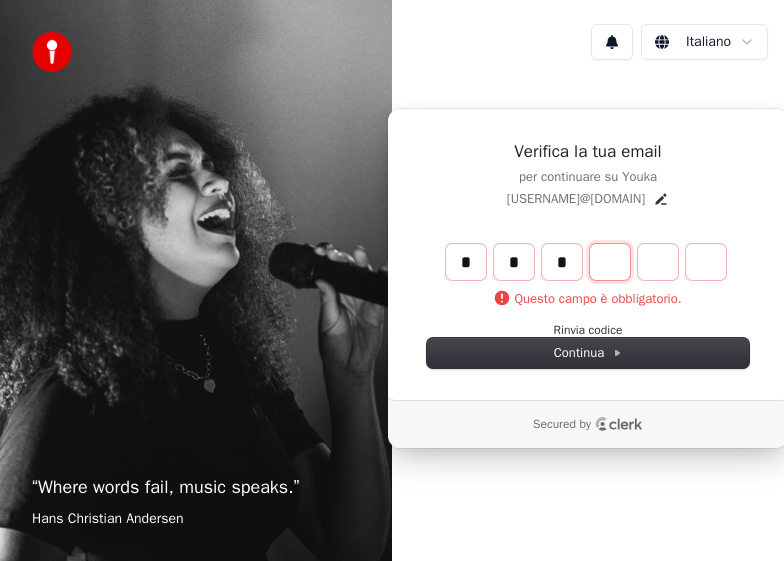 type on "***" 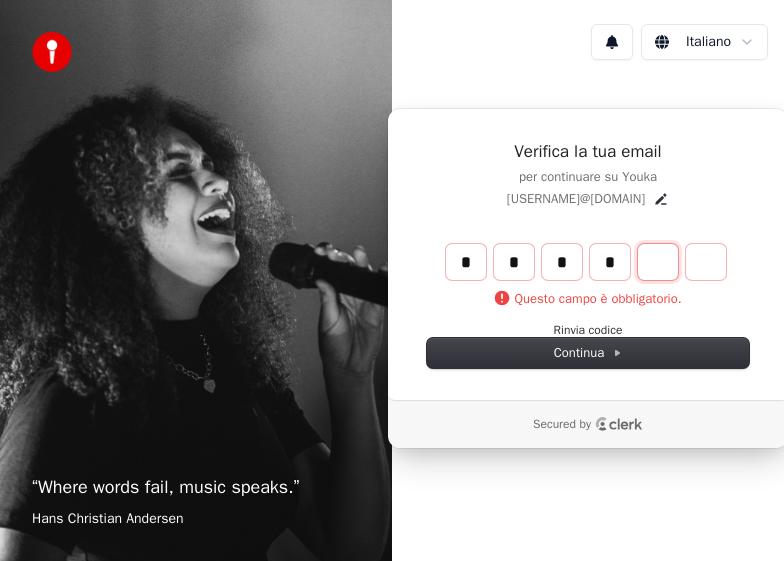 type on "****" 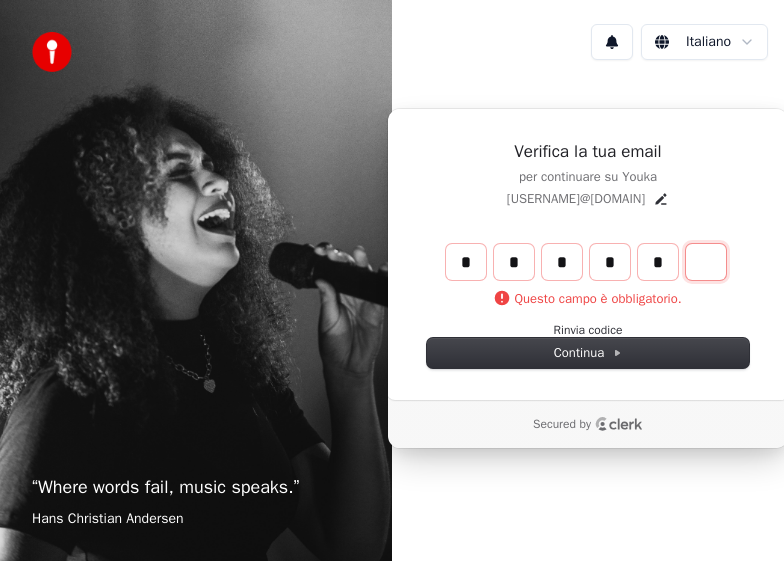 type on "******" 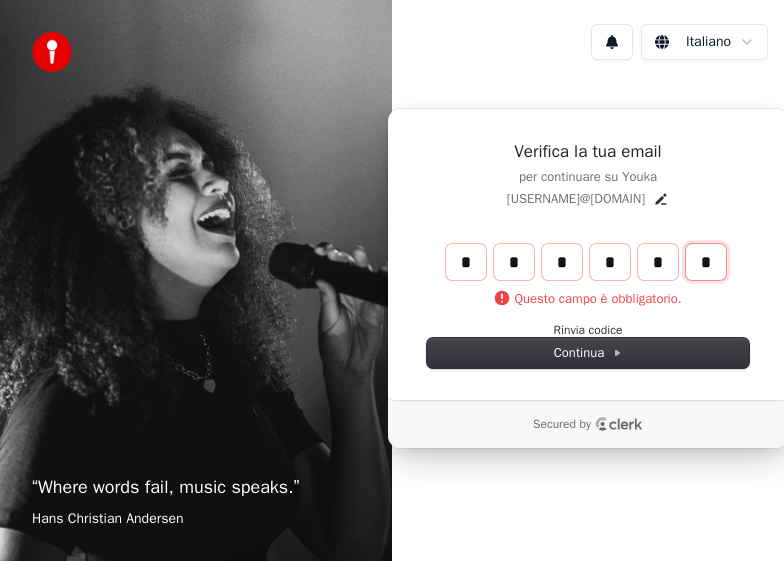type on "*" 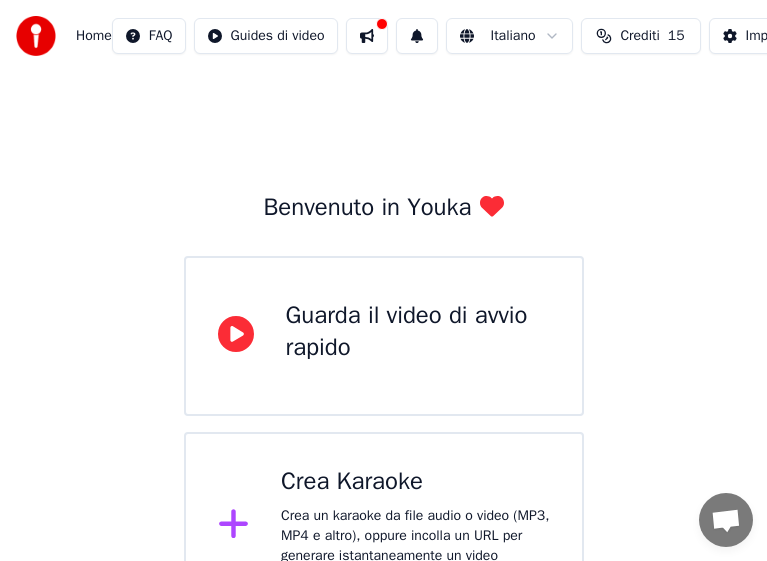 click 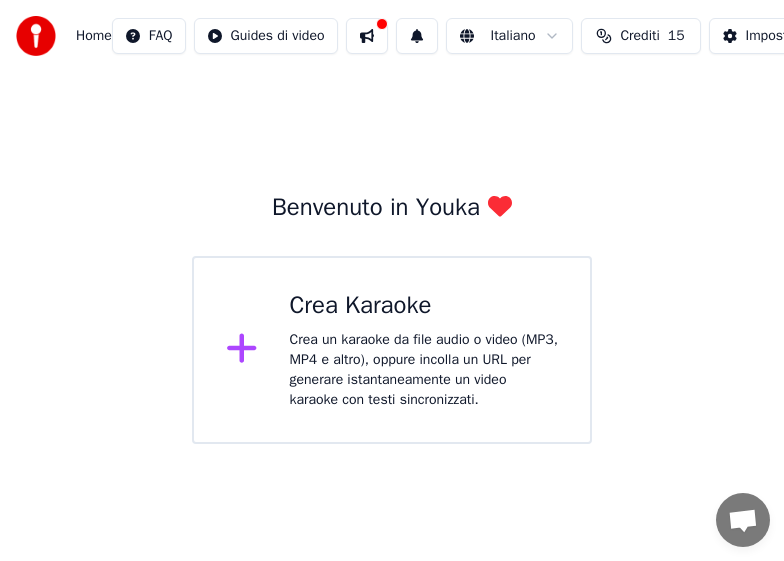 click 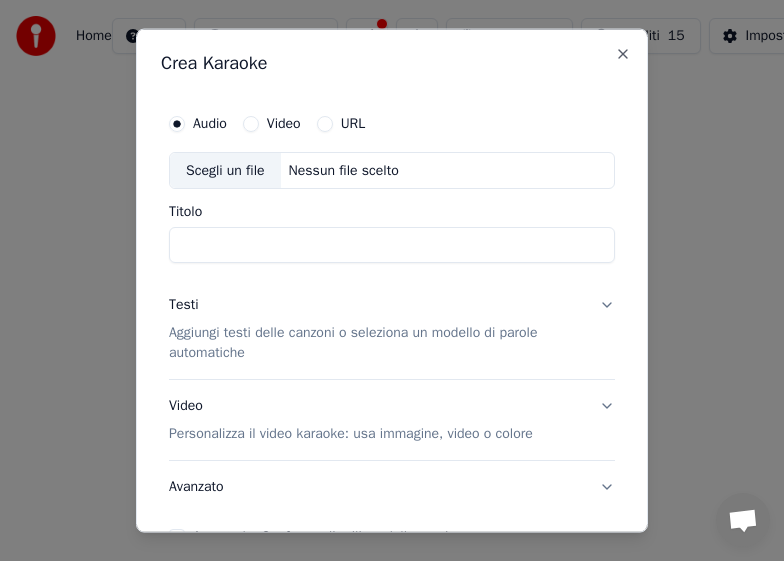 click on "Video" at bounding box center (284, 123) 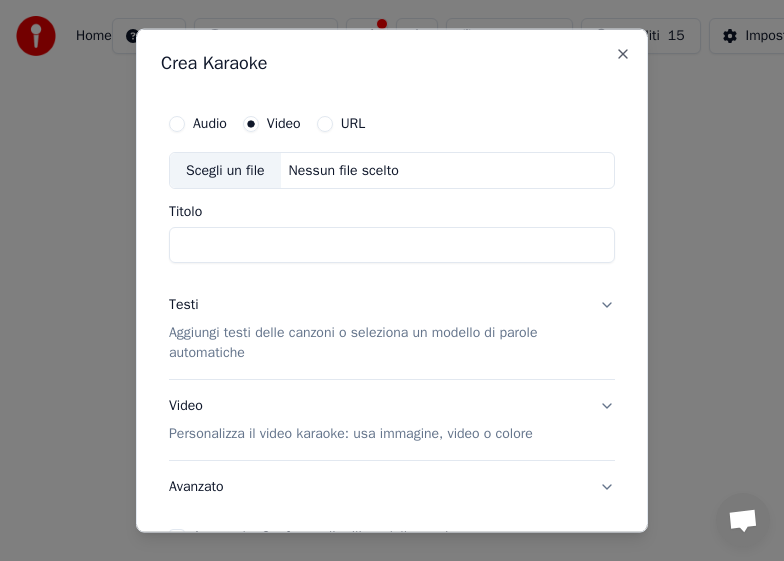 click on "Titolo" at bounding box center (392, 212) 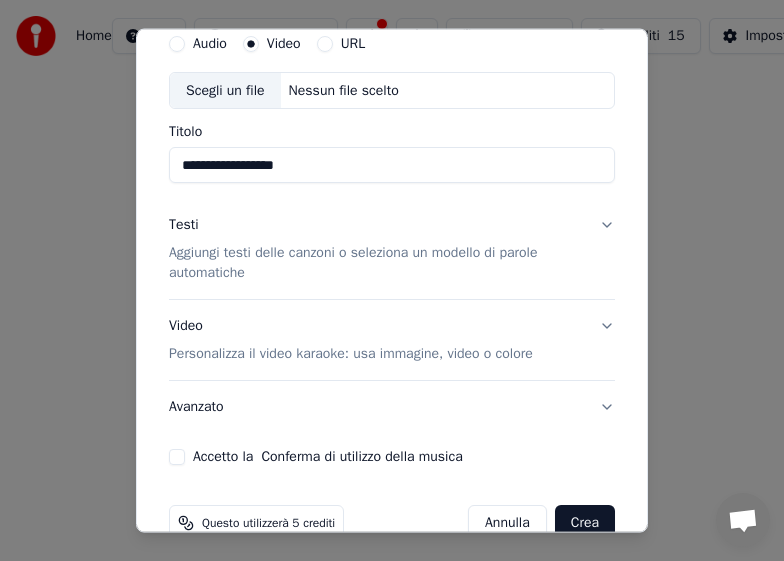 scroll, scrollTop: 121, scrollLeft: 0, axis: vertical 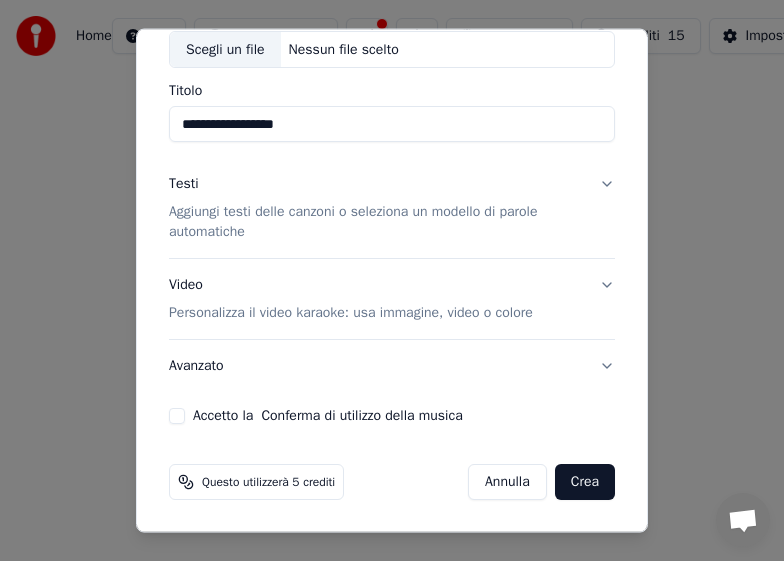 click on "Crea" at bounding box center [585, 482] 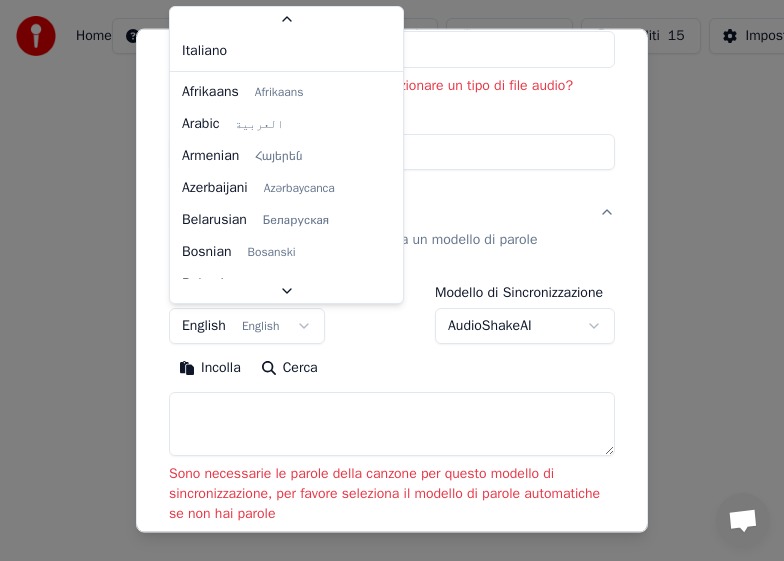 scroll, scrollTop: 85, scrollLeft: 0, axis: vertical 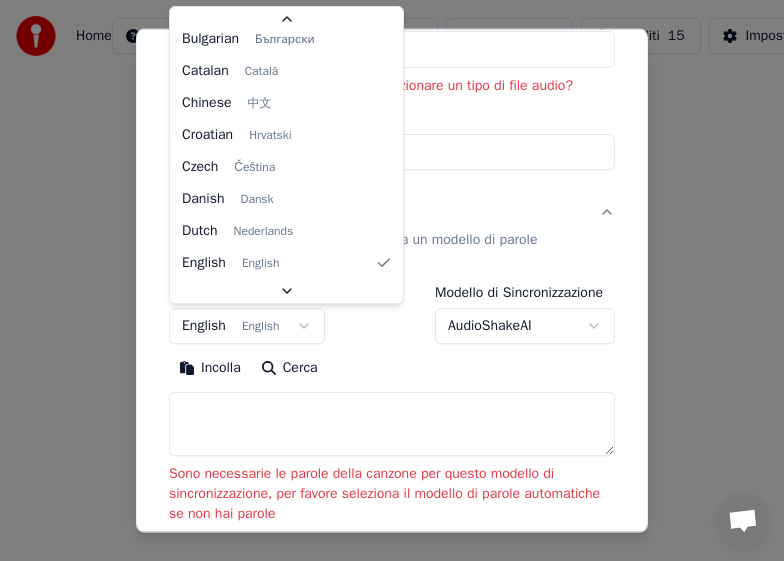 click on "**********" at bounding box center (392, 222) 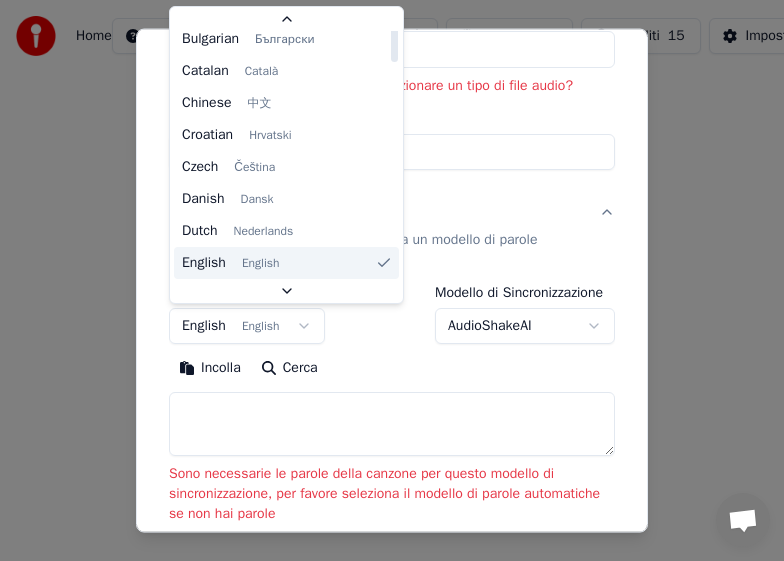 scroll, scrollTop: 65, scrollLeft: 0, axis: vertical 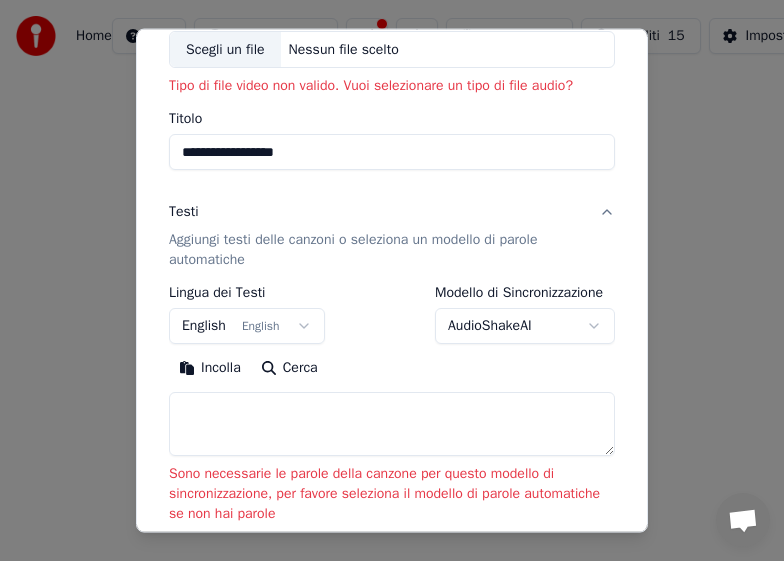 click on "**********" at bounding box center (392, 222) 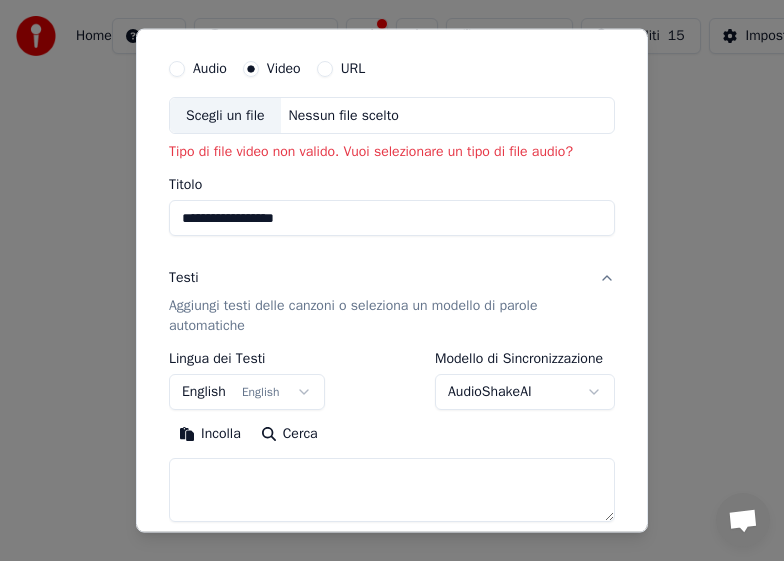 scroll, scrollTop: 41, scrollLeft: 0, axis: vertical 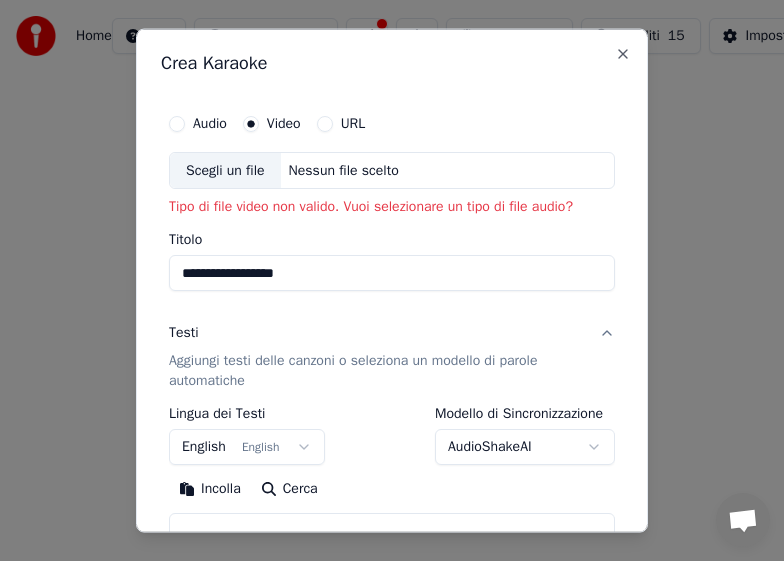 click on "Nessun file scelto" at bounding box center (344, 170) 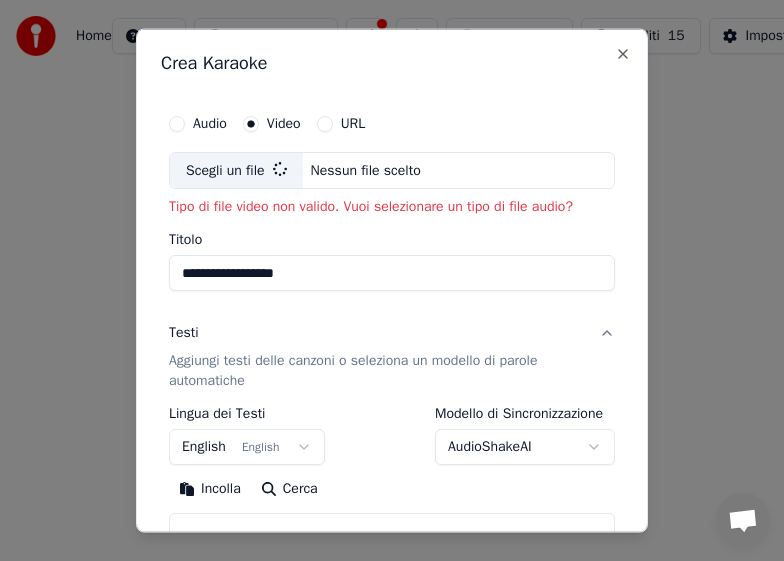 type on "**********" 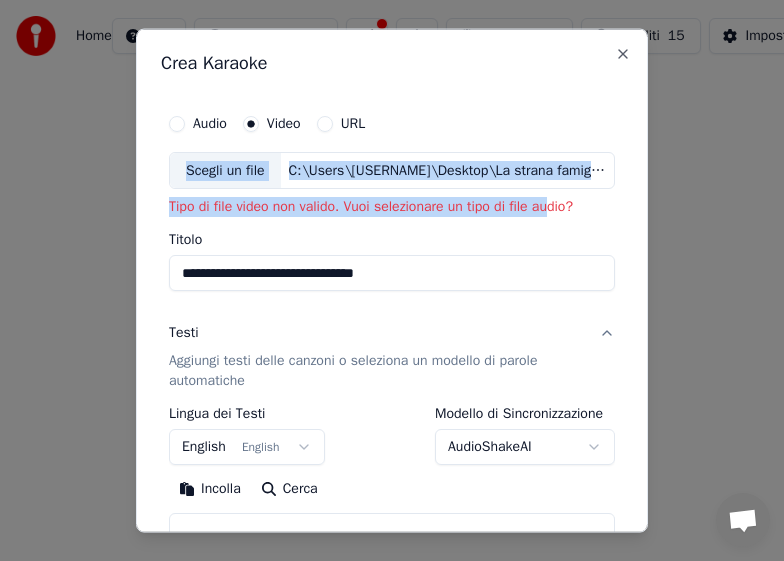 drag, startPoint x: 551, startPoint y: 209, endPoint x: 140, endPoint y: 182, distance: 411.8859 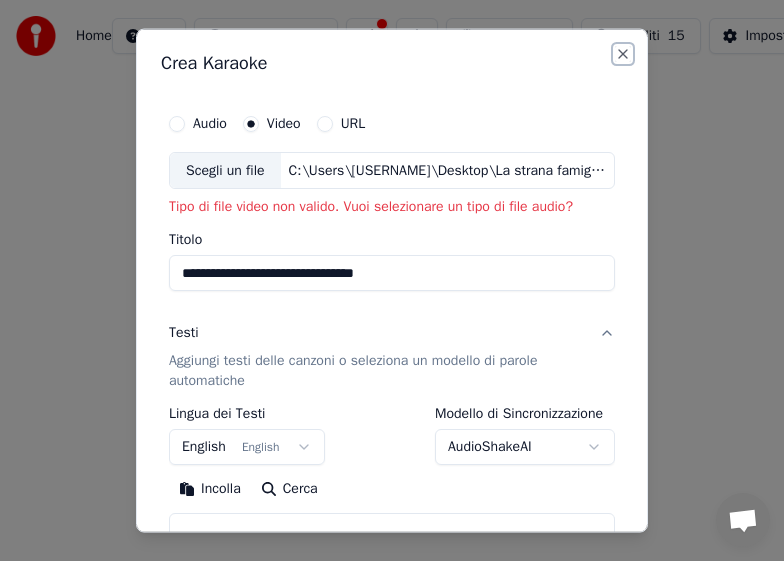 click on "Close" at bounding box center [623, 53] 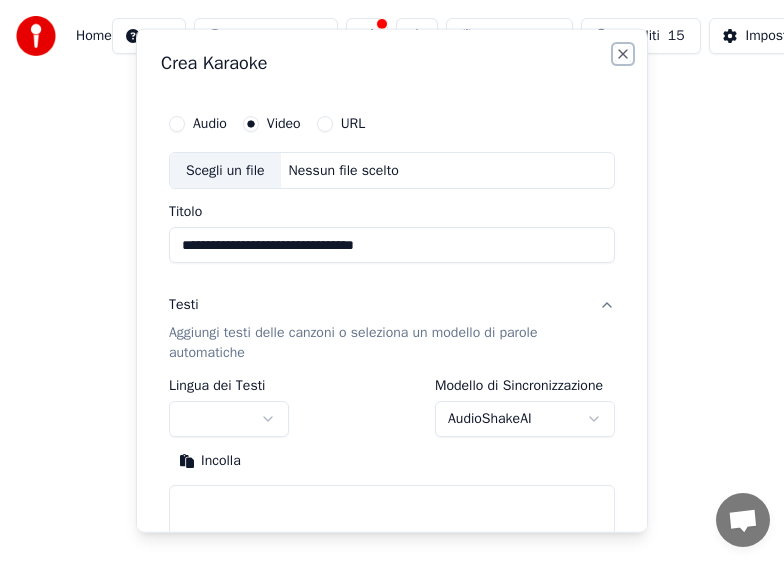 type 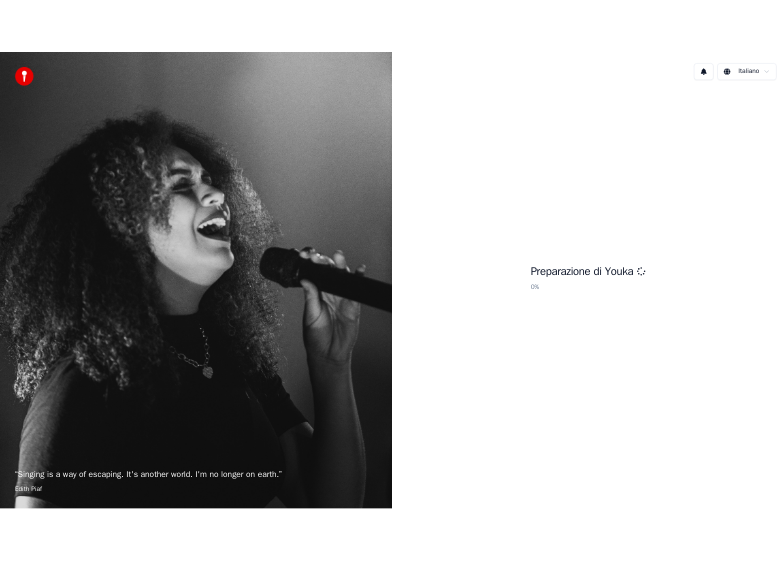 scroll, scrollTop: 0, scrollLeft: 0, axis: both 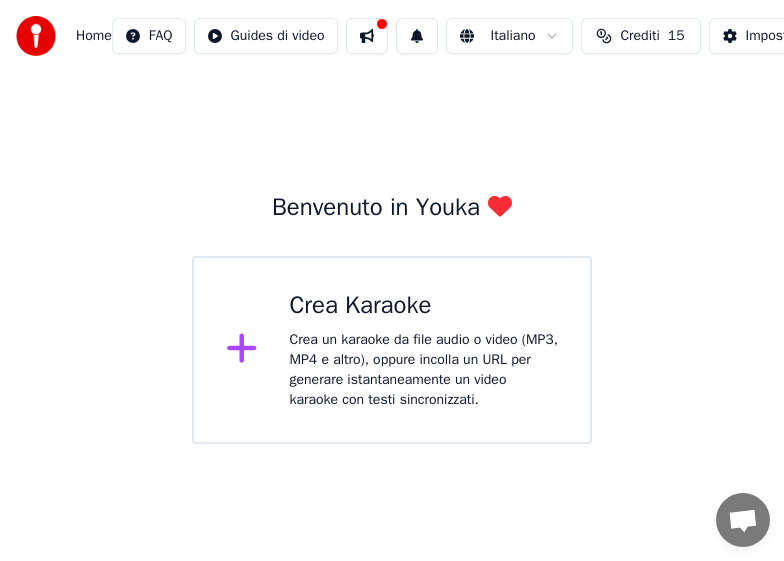click 